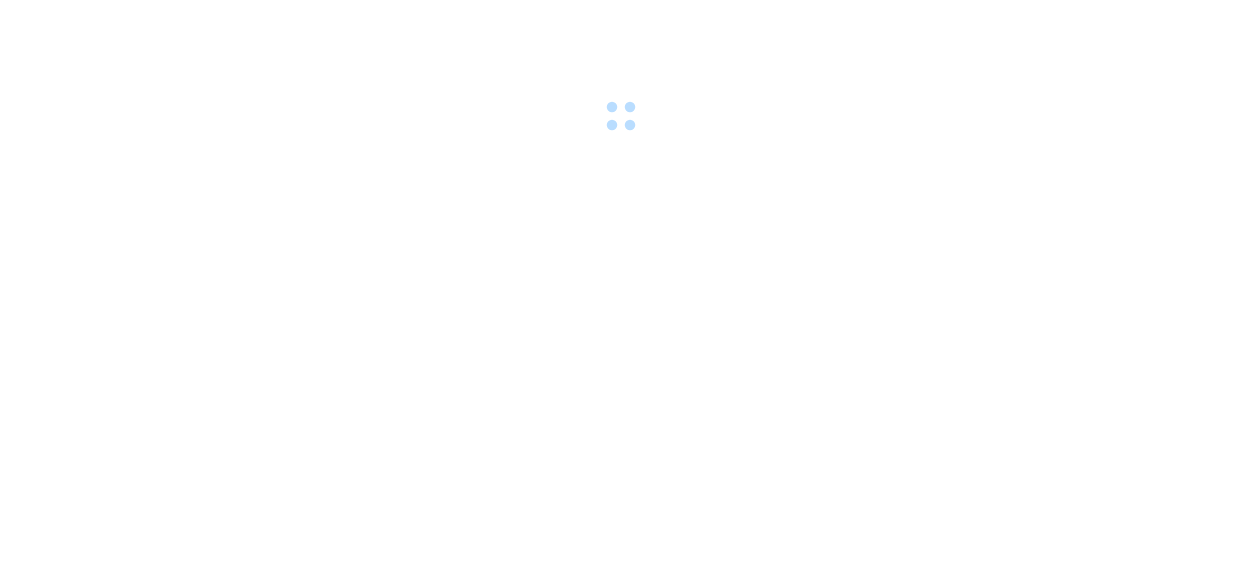 scroll, scrollTop: 0, scrollLeft: 0, axis: both 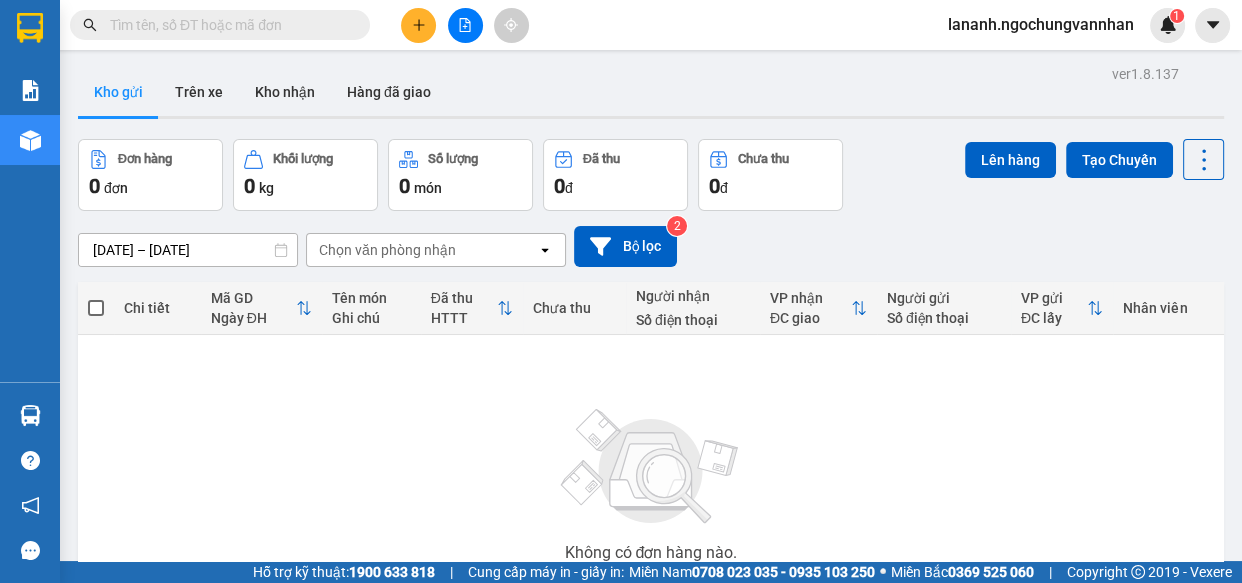 click 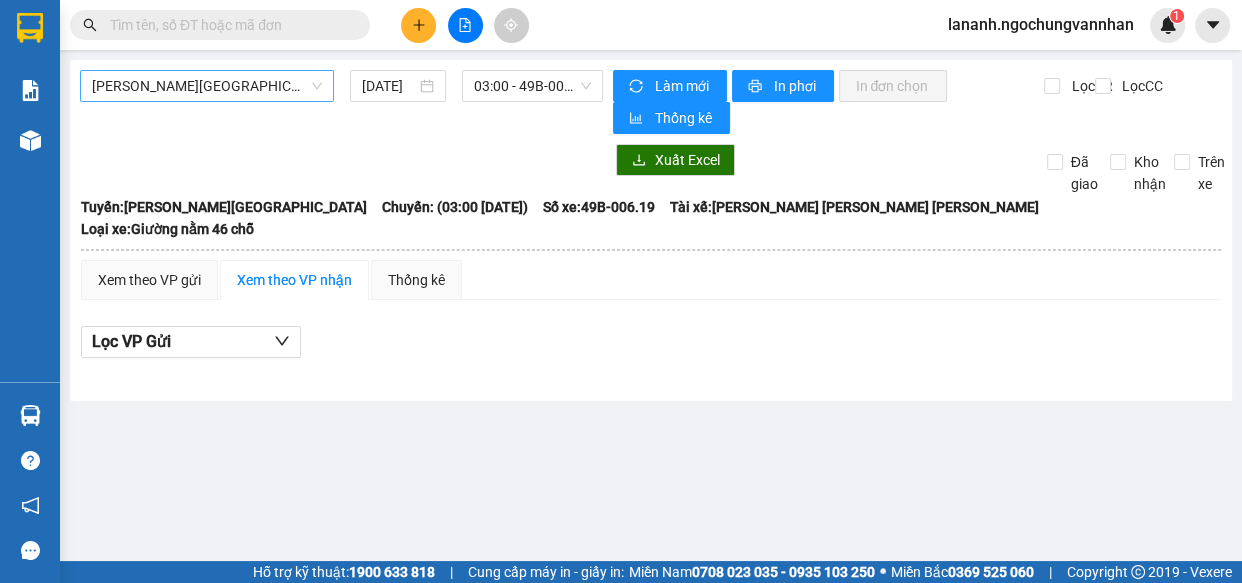 click on "[PERSON_NAME][GEOGRAPHIC_DATA]" at bounding box center (207, 86) 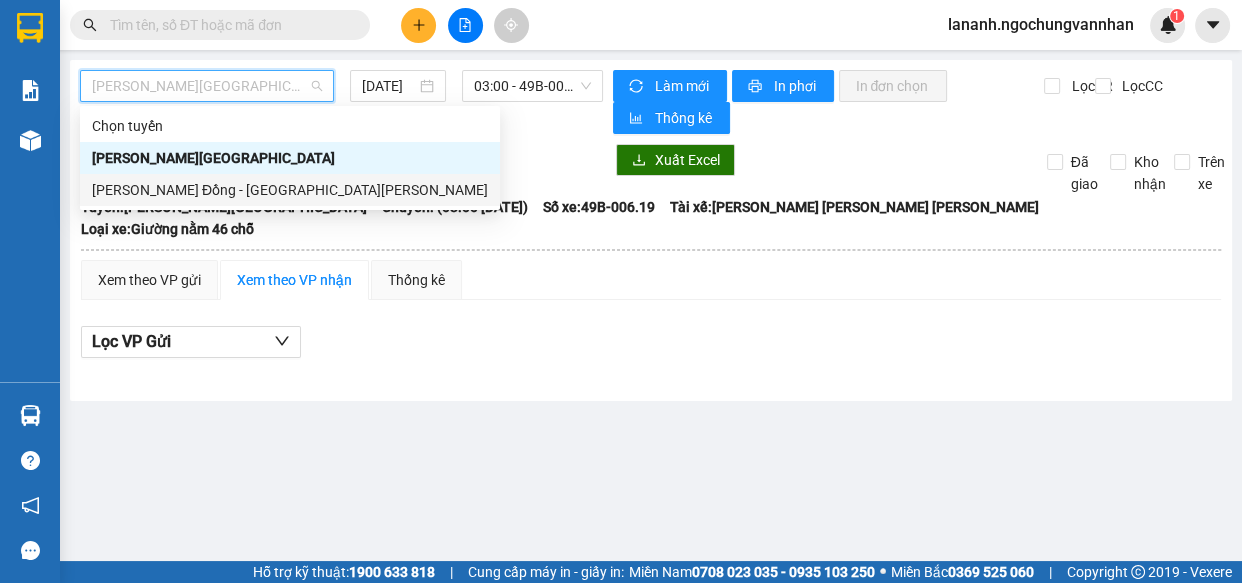 click on "Lâm Đồng - Hải Dương" at bounding box center [290, 190] 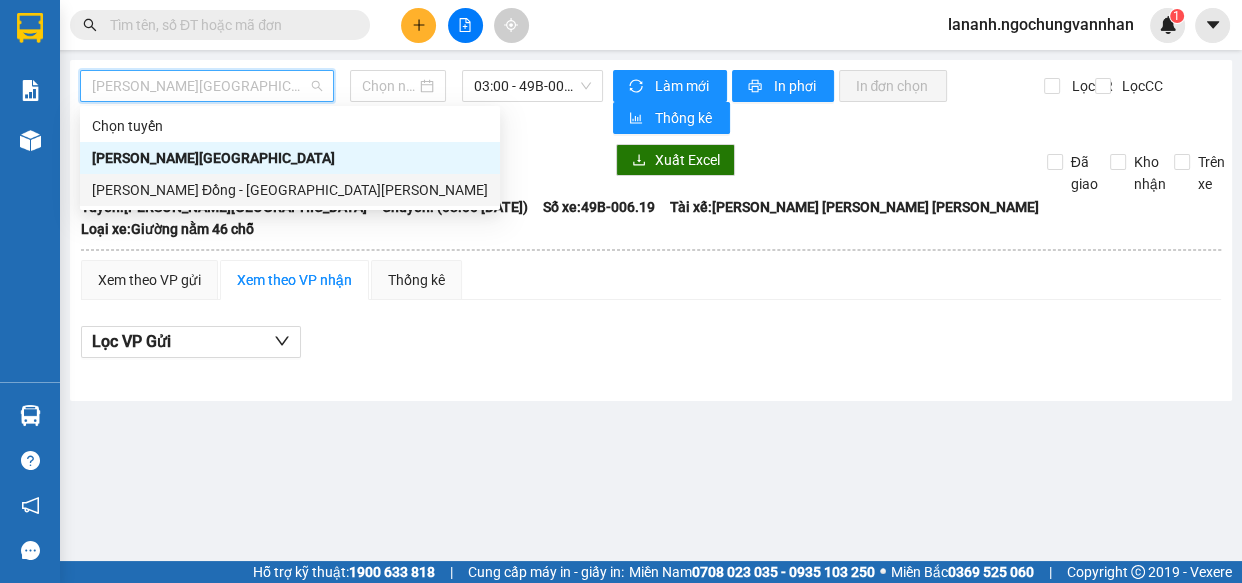 type on "10/07/2025" 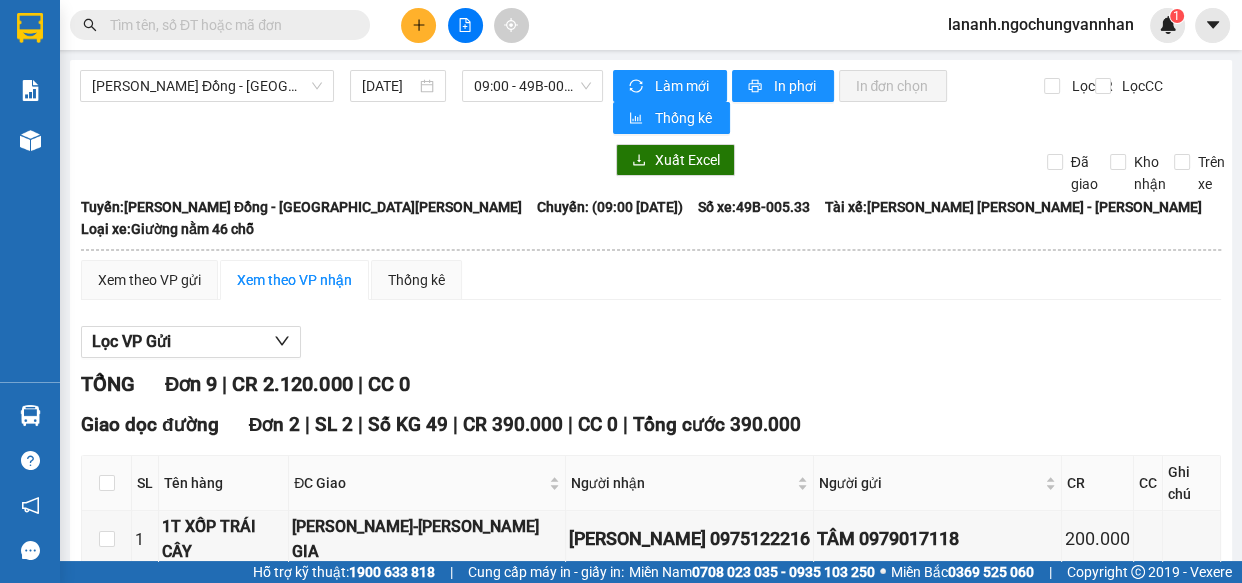 click at bounding box center (341, 160) 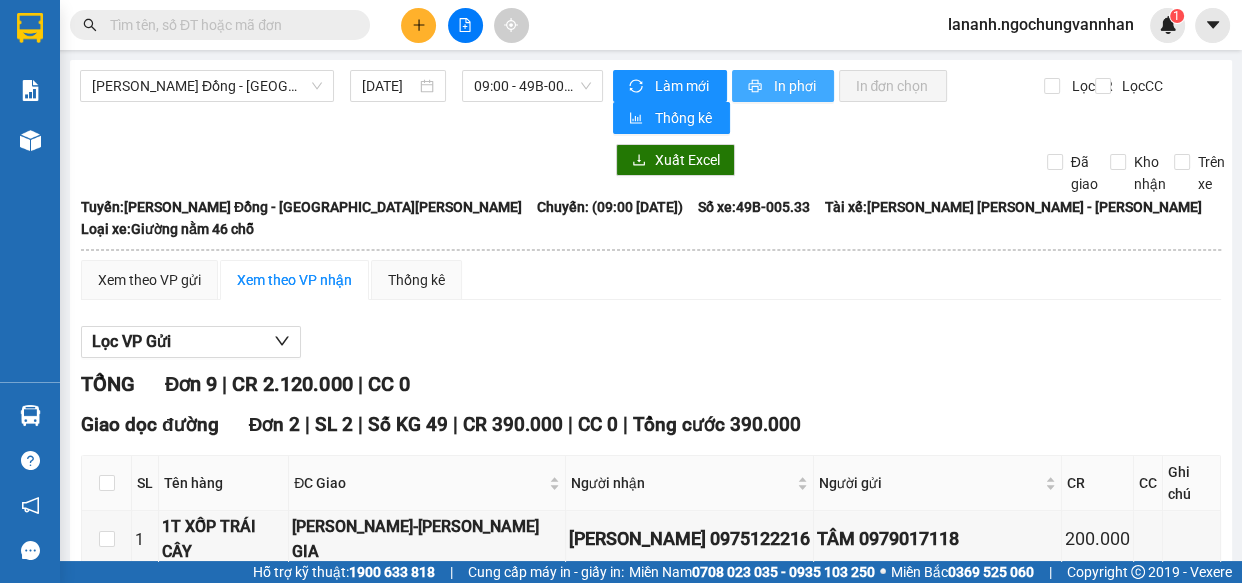 click on "In phơi" at bounding box center [795, 86] 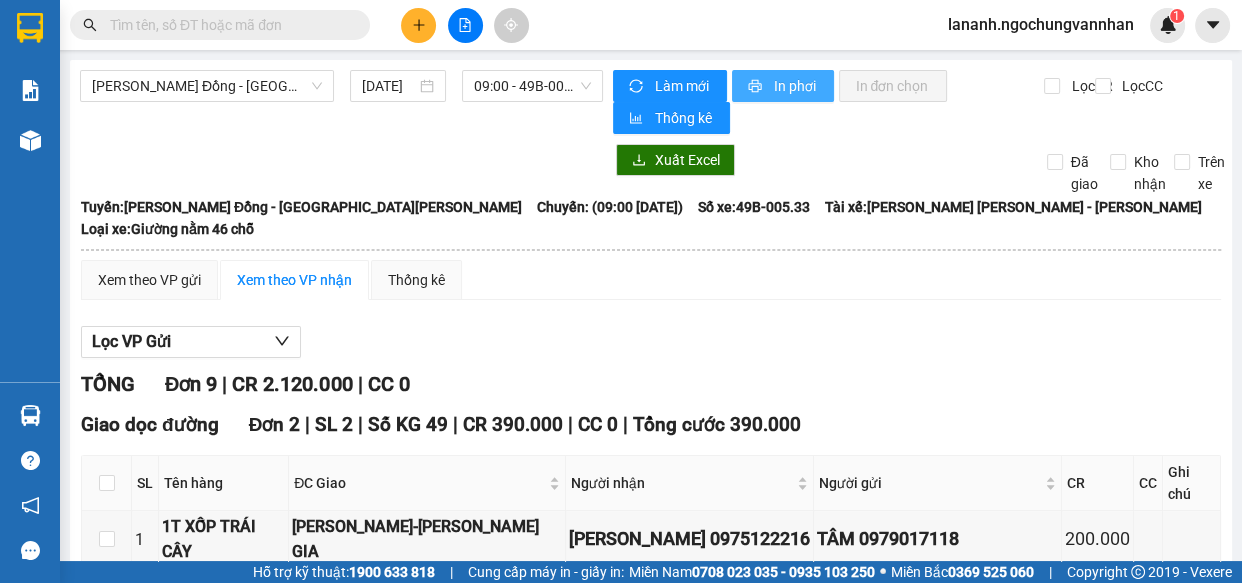 scroll, scrollTop: 0, scrollLeft: 0, axis: both 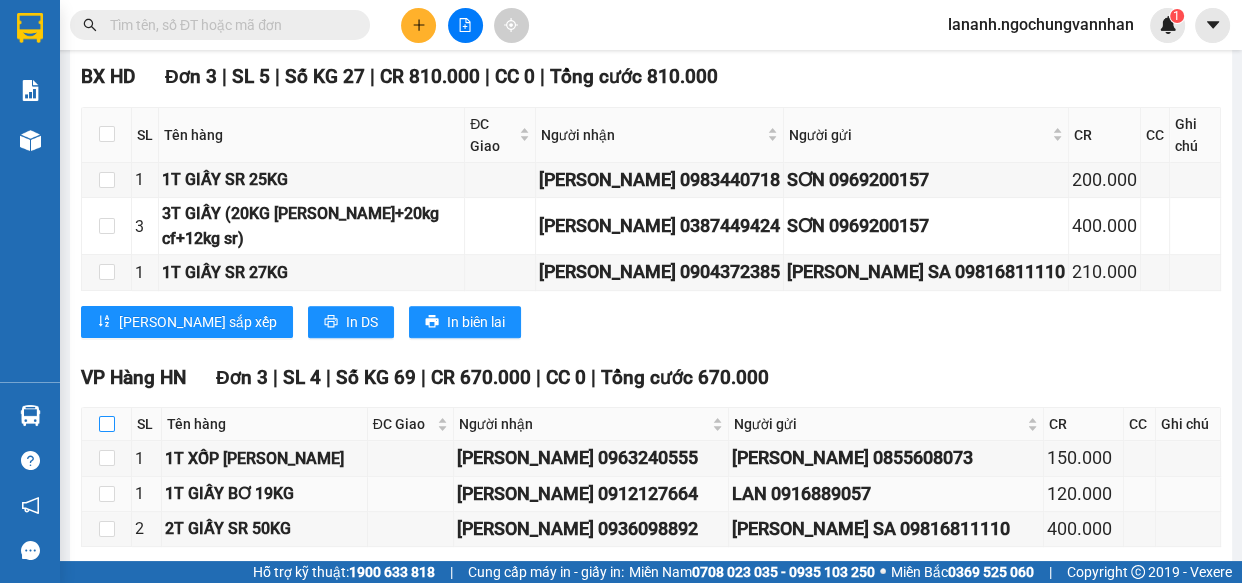 drag, startPoint x: 111, startPoint y: 336, endPoint x: 157, endPoint y: 387, distance: 68.68042 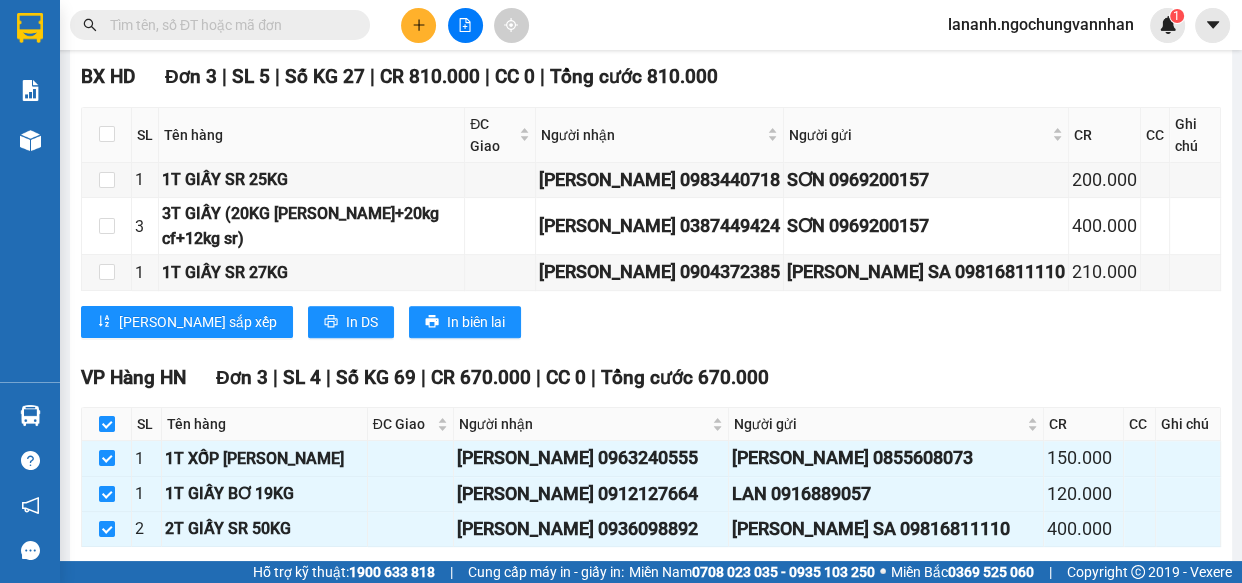 click on "In DS" at bounding box center (362, 578) 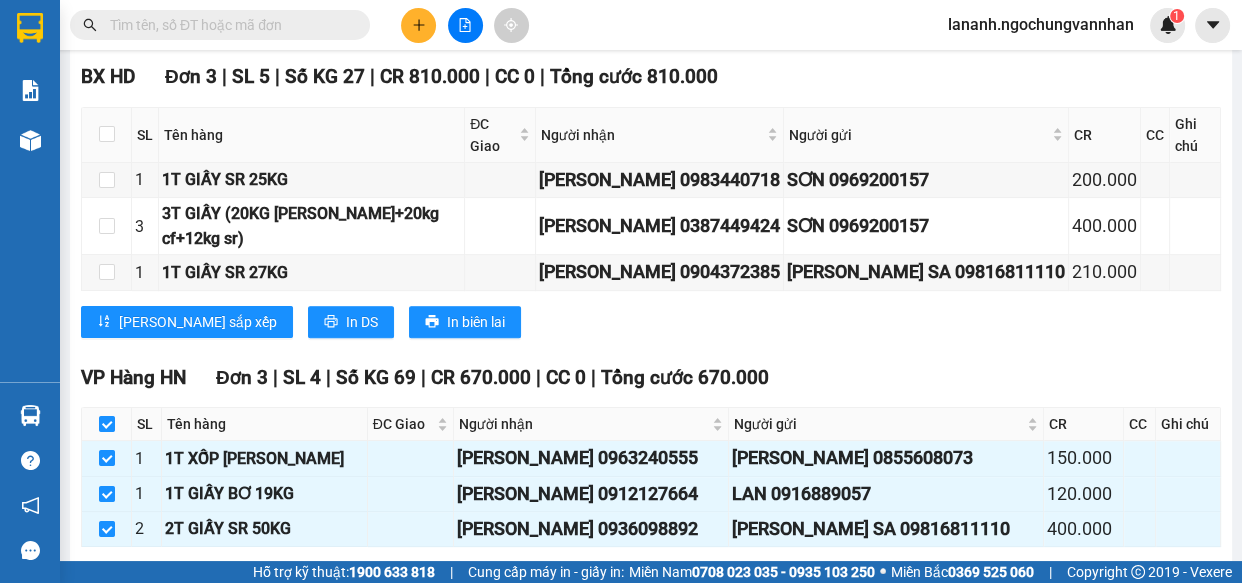 scroll, scrollTop: 0, scrollLeft: 0, axis: both 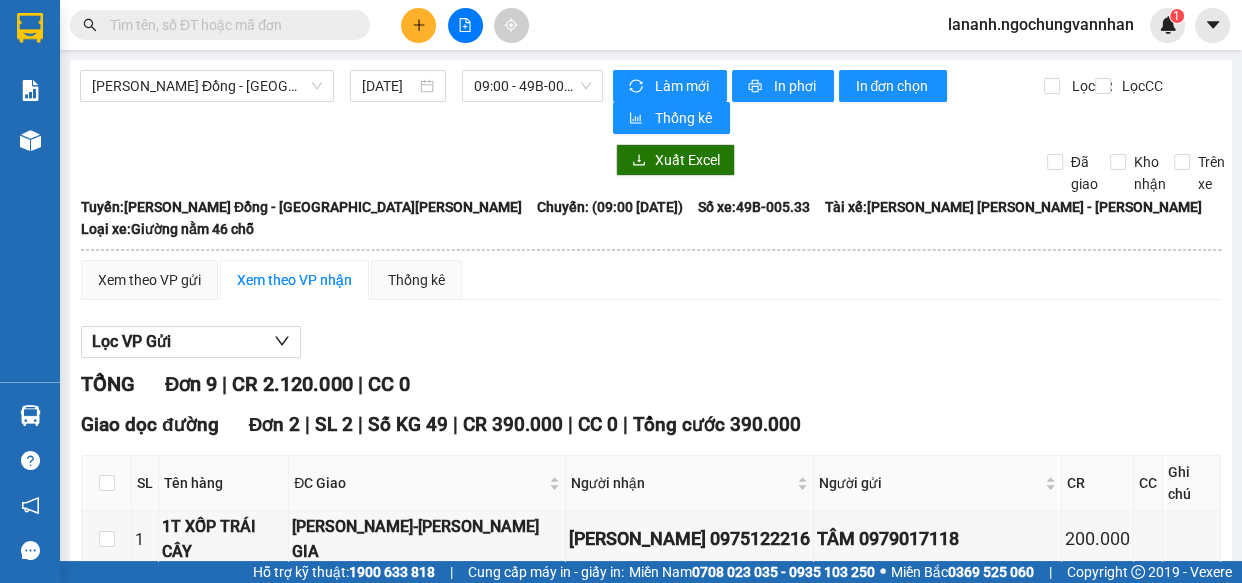 click on "Lọc VP Gửi TỔNG Đơn   9 | CR   2.120.000 | CC   0 Giao dọc đường Đơn   2 | SL   2 | Số KG   49 | CR   390.000 | CC   0 | Tổng cước   390.000 SL Tên hàng ĐC Giao Người nhận Người gửi CR CC Ghi chú Ký nhận                     1 1T XỐP TRÁI CÂY CẦU VẰNG-TĨNH GIA BÀ HOÀNG 0975122216 TÂM 0979017118 200.000 1 1T GIẤY SR 24KG NEM NGỌC ANH DUY 0328707343 VINH 0332555779 190.000 Giao hàng Nhập kho nhận Lưu sắp xếp In DS In biên lai Công ty TNHH Ngọc Hùng - Văn Nhân   02633 918 184, 02633 910 207   18A Trần Phú, P.Lộc Sơn PHƠI HÀNG Bảo Lộc  -  08:39 - 10/07/2025 Tuyến:  Lâm Đồng - Hải Dương  Chuyến:   (09:00 - 10/07/2025) Số xe:  49B-005.33 Tài xế:  PHẠM MINH DŨNG - MÃ HOÀNG HUY Loại xe:  Giường nằm 46 chỗ SL Tên hàng ĐC Giao Người nhận Người gửi CR CC Ghi chú Ký nhận Giao dọc đường Đơn   2 | SL   2 | Số KG   49 | CR   390.000 | CC   0 | Tổng cước   390.000 1 1 2" at bounding box center [651, 878] 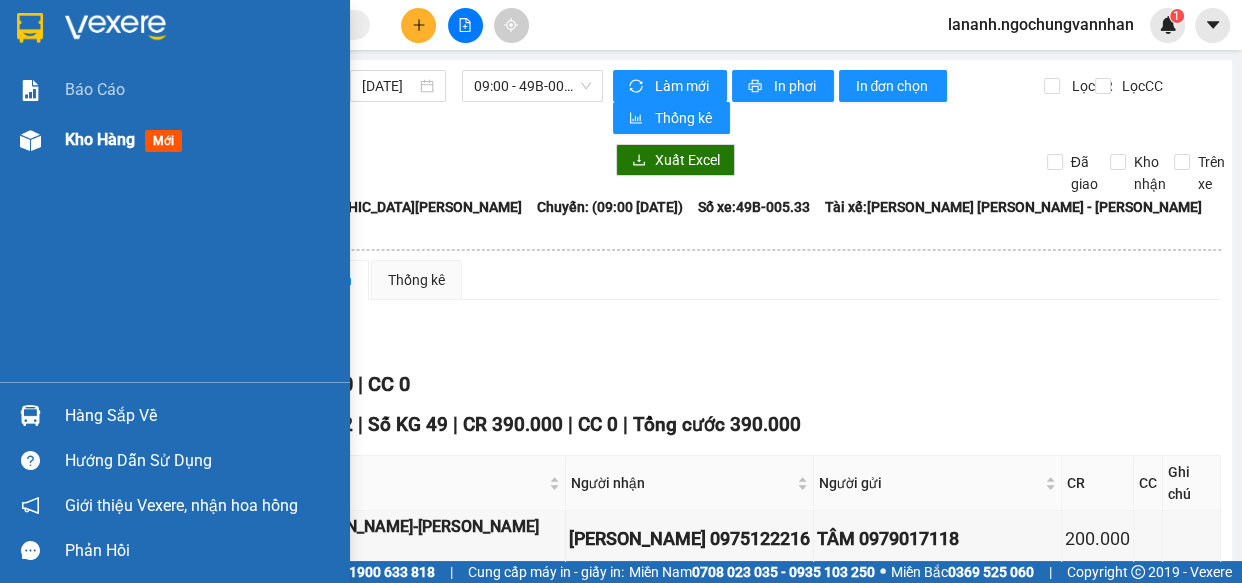 click at bounding box center (30, 140) 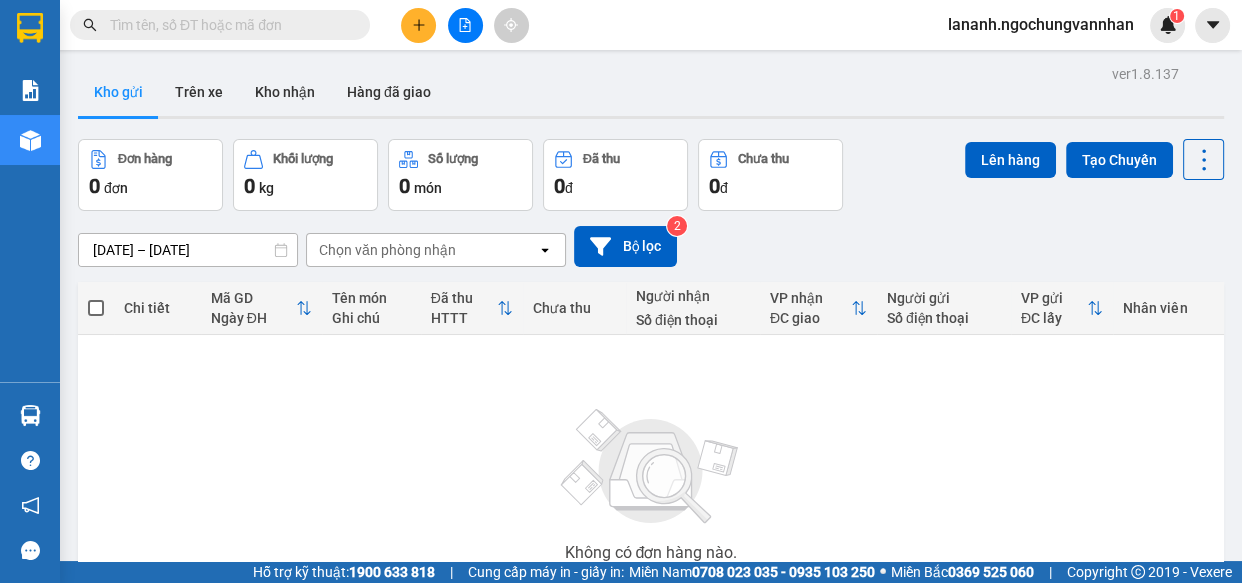 click 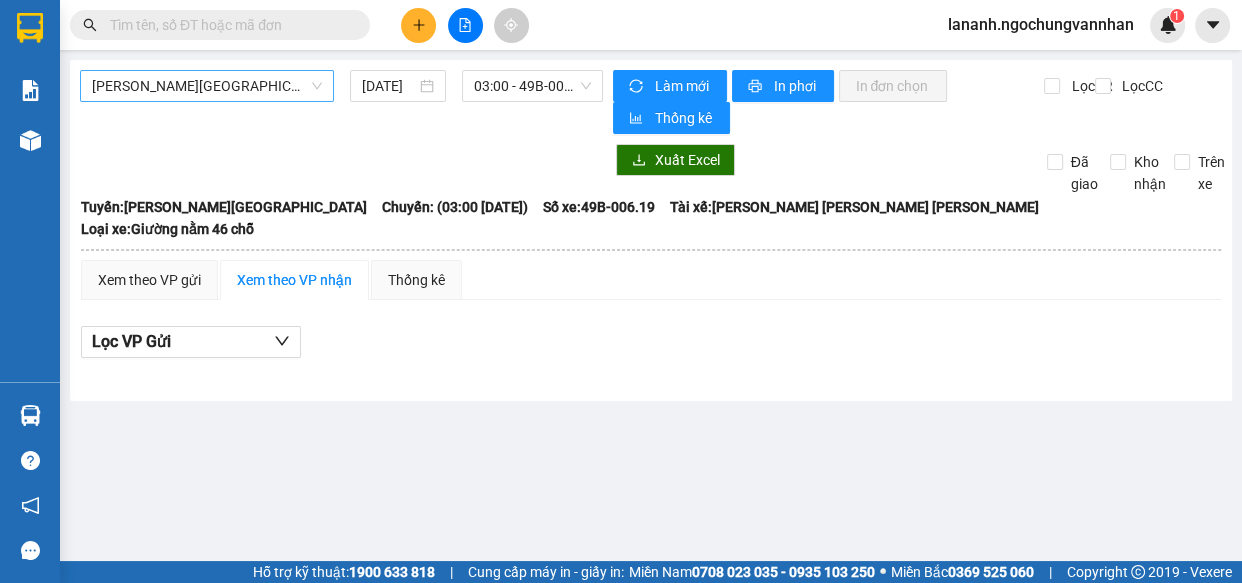 click on "Hải Dương - Lâm Đồng" at bounding box center (207, 86) 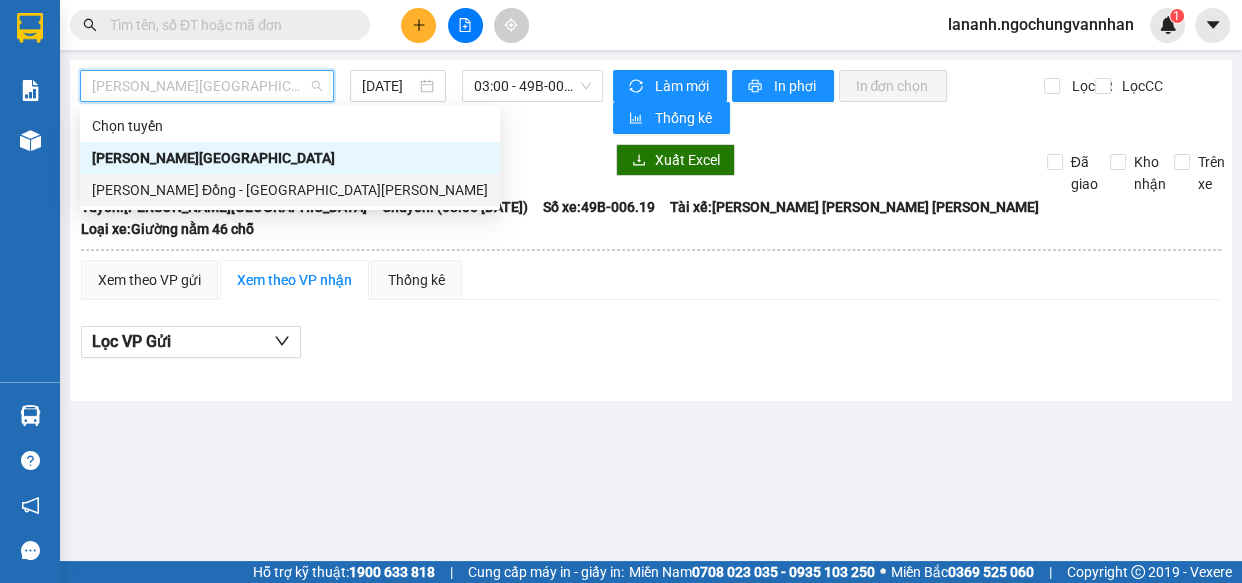click on "Lâm Đồng - Hải Dương" at bounding box center (290, 190) 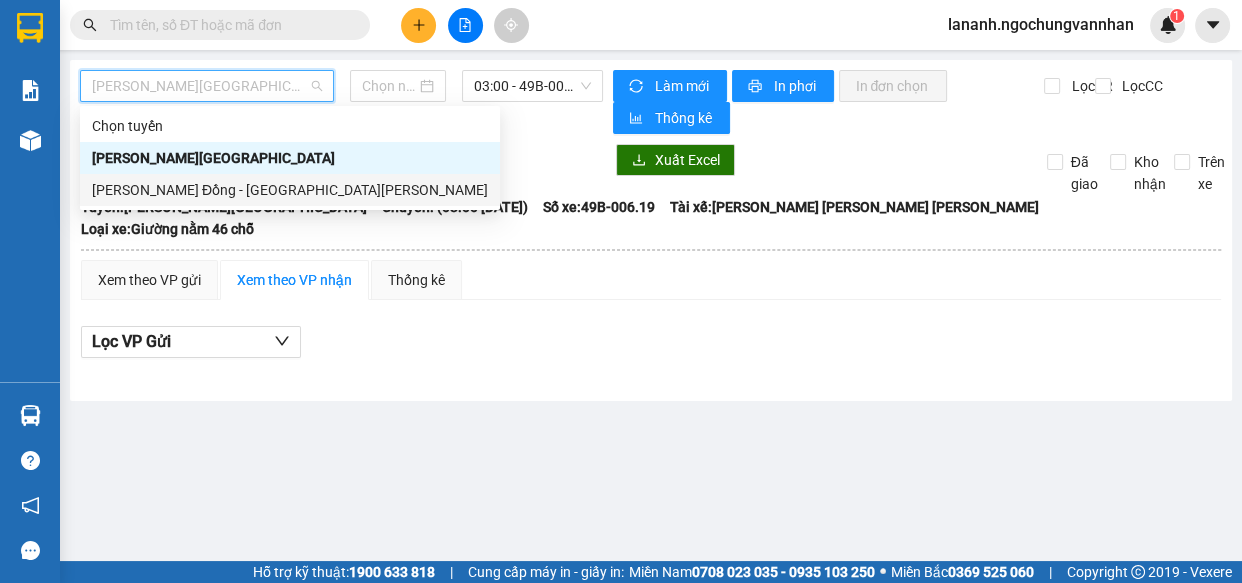 type on "10/07/2025" 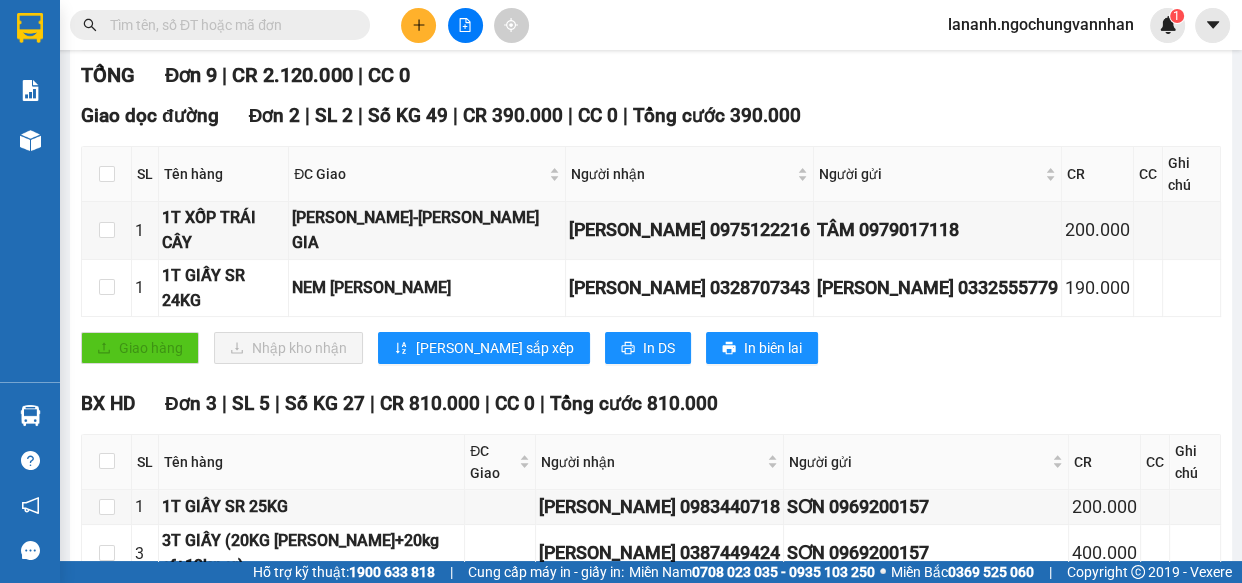 scroll, scrollTop: 545, scrollLeft: 0, axis: vertical 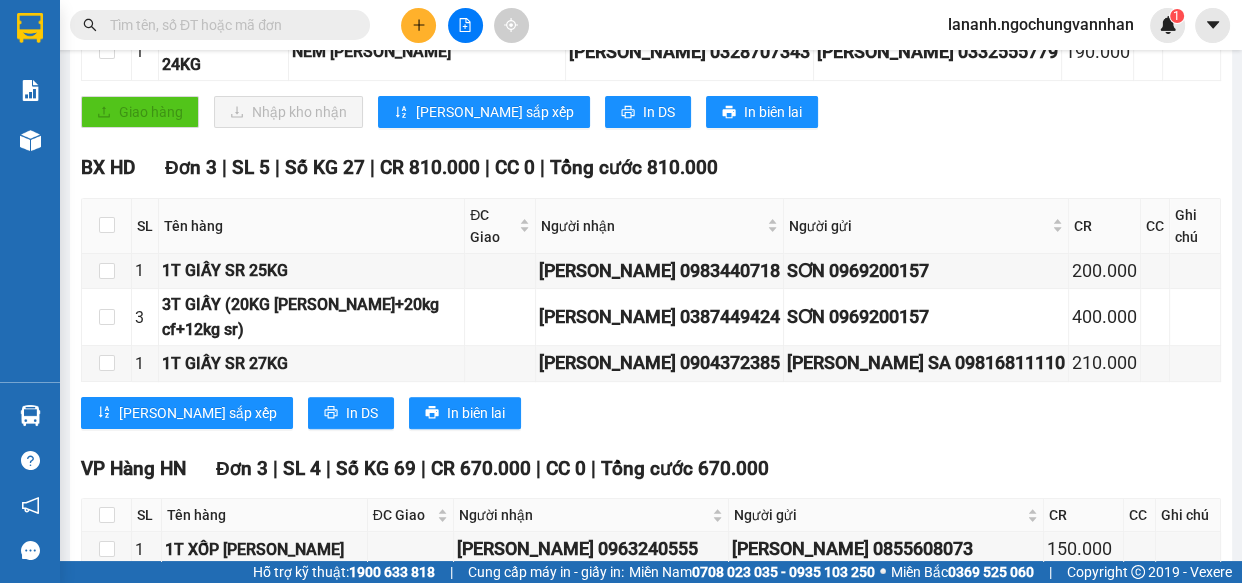 click on "Lưu sắp xếp In DS In biên lai" at bounding box center [651, 413] 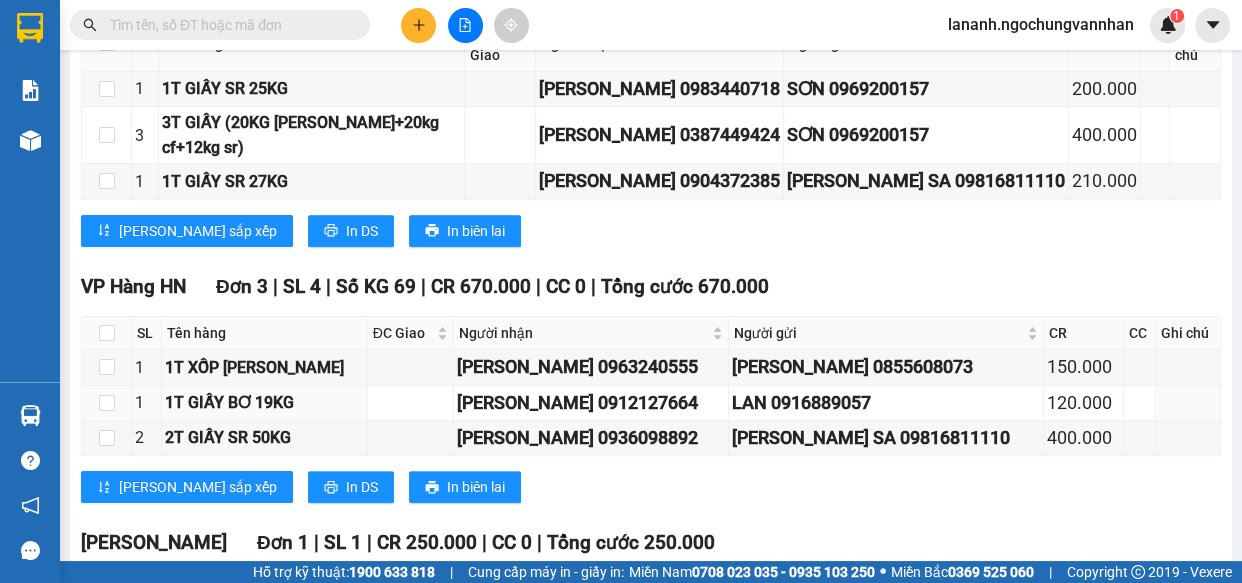 scroll, scrollTop: 820, scrollLeft: 0, axis: vertical 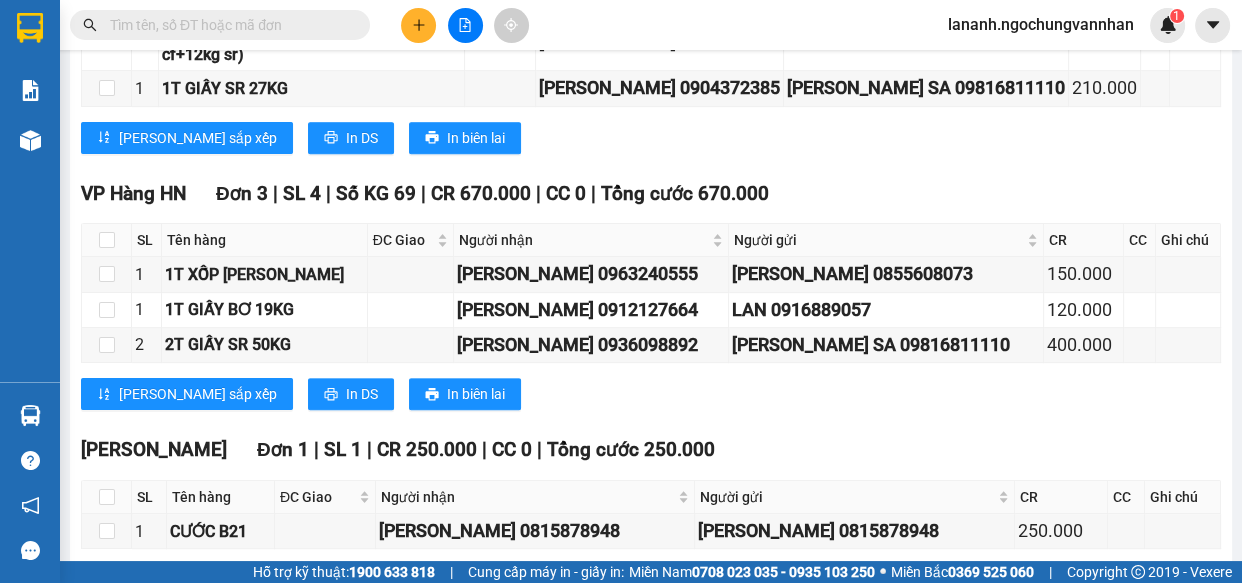 click on "Lưu sắp xếp In DS In biên lai" at bounding box center [651, 394] 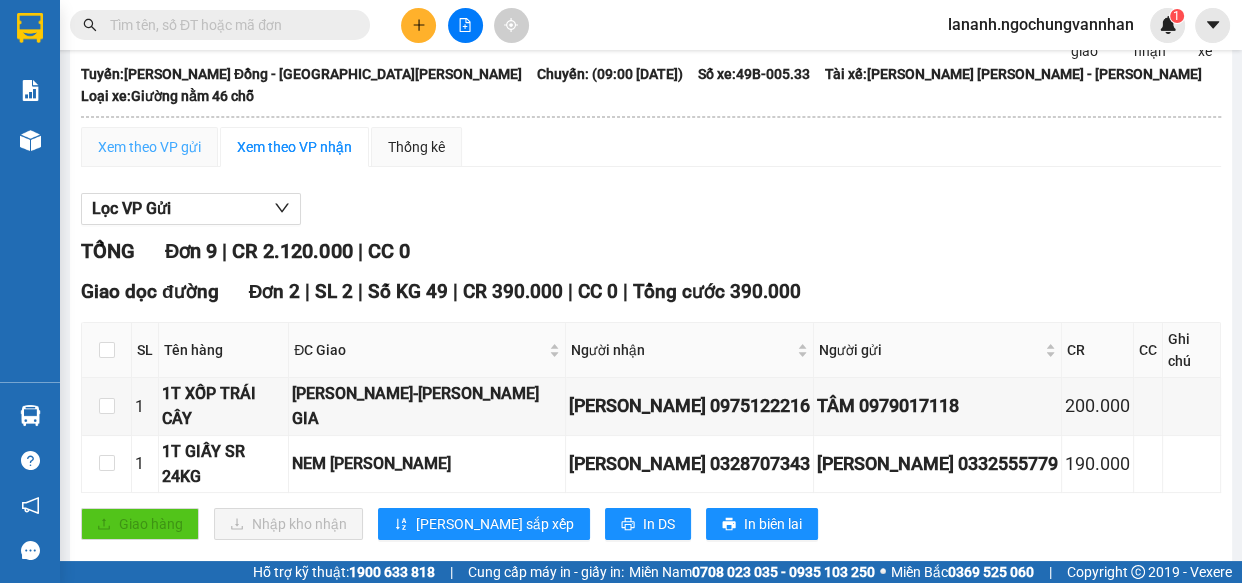 scroll, scrollTop: 0, scrollLeft: 0, axis: both 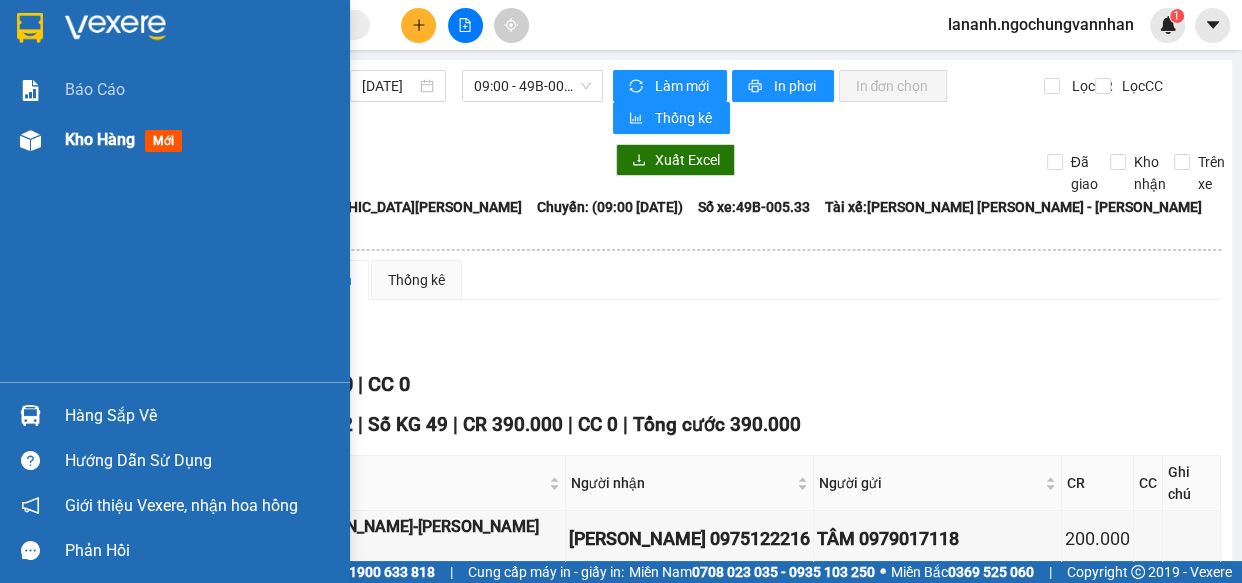 click on "Kho hàng mới" at bounding box center (175, 140) 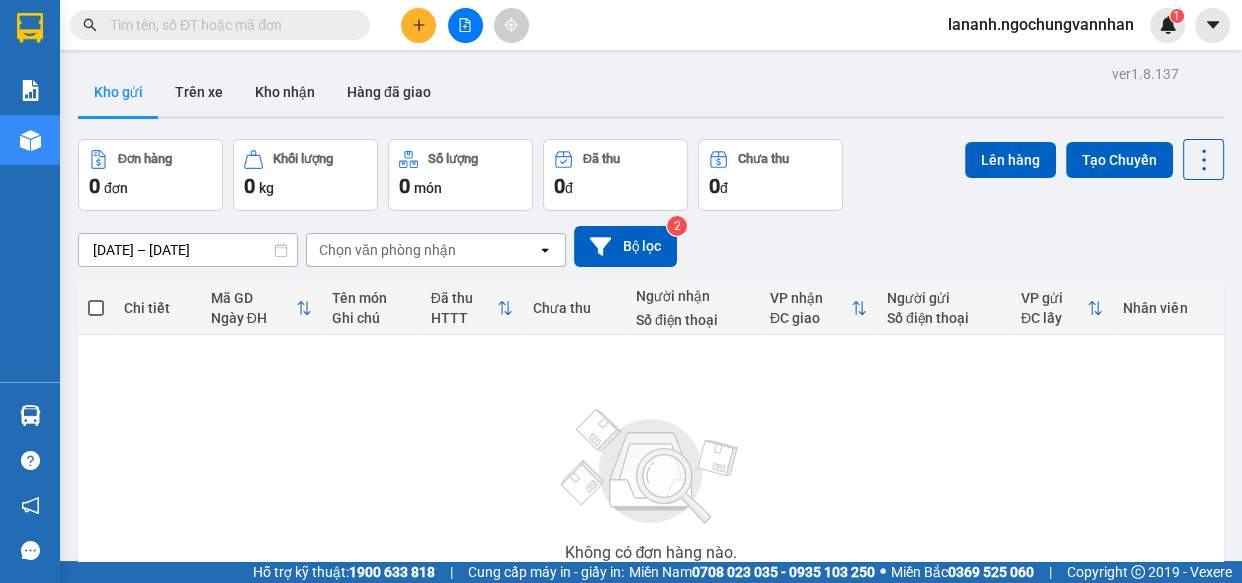 click 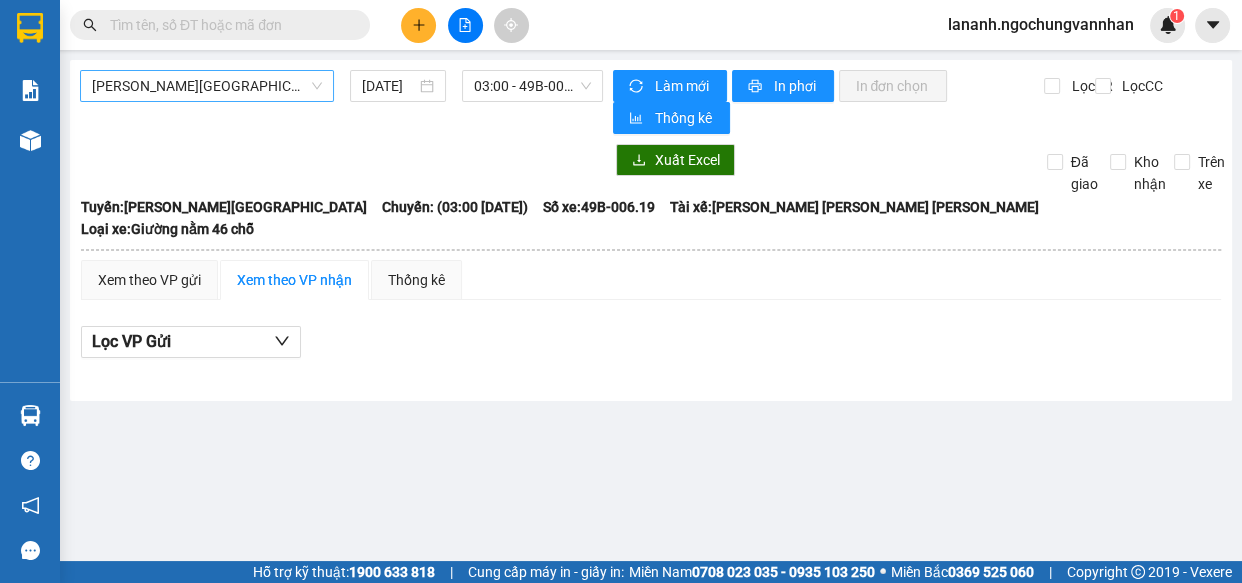 click on "Hải Dương - Lâm Đồng" at bounding box center [207, 86] 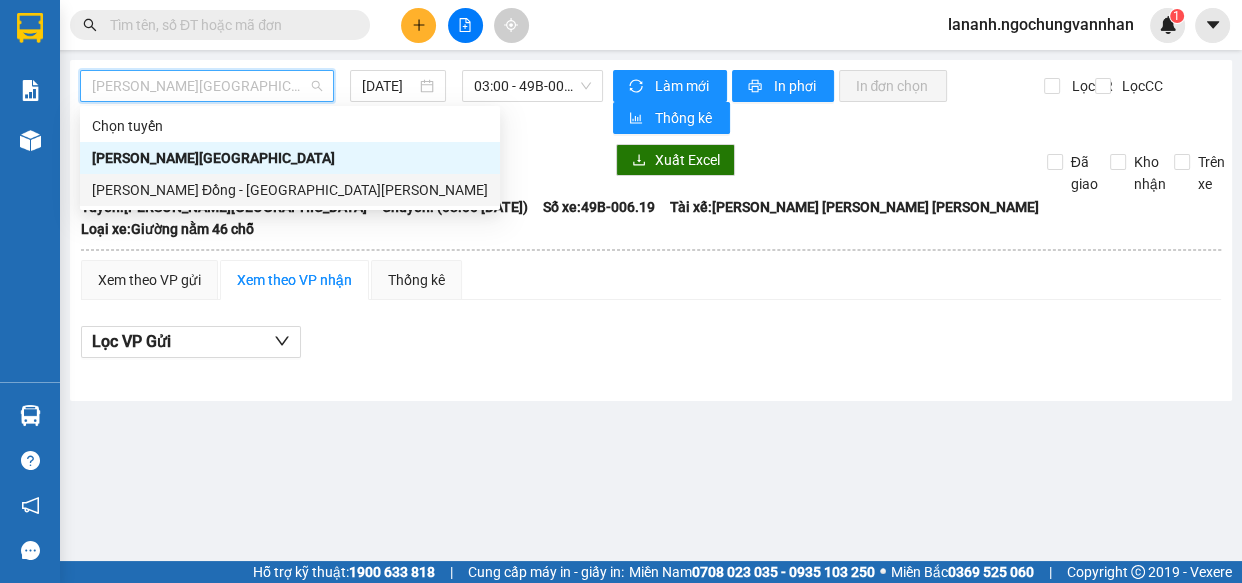 click on "Lâm Đồng - Hải Dương" at bounding box center (290, 190) 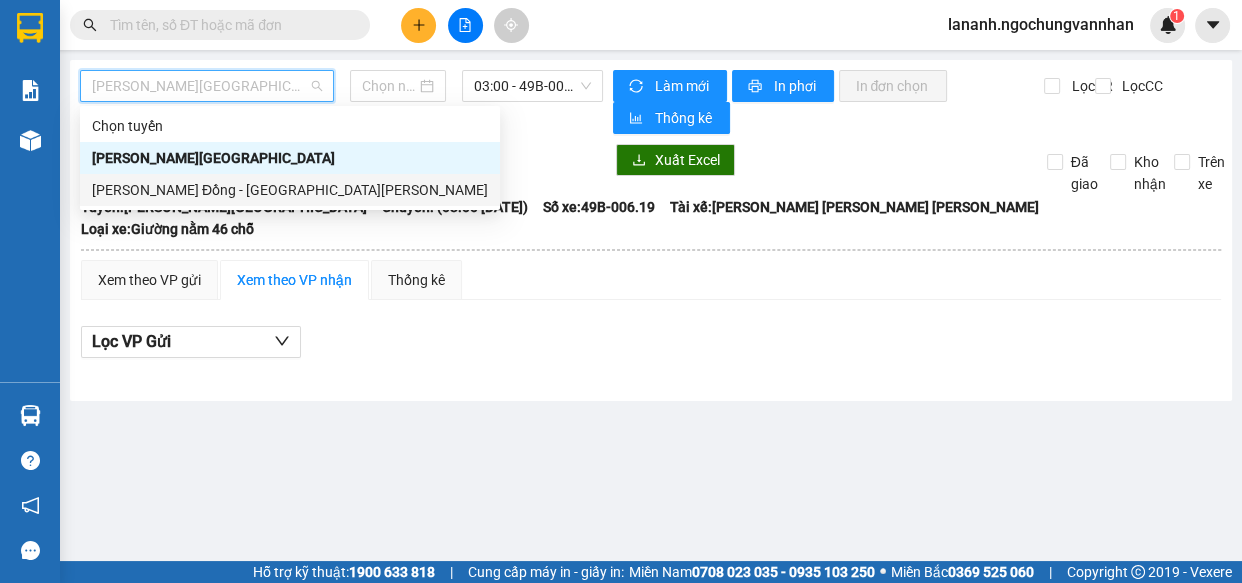 type on "10/07/2025" 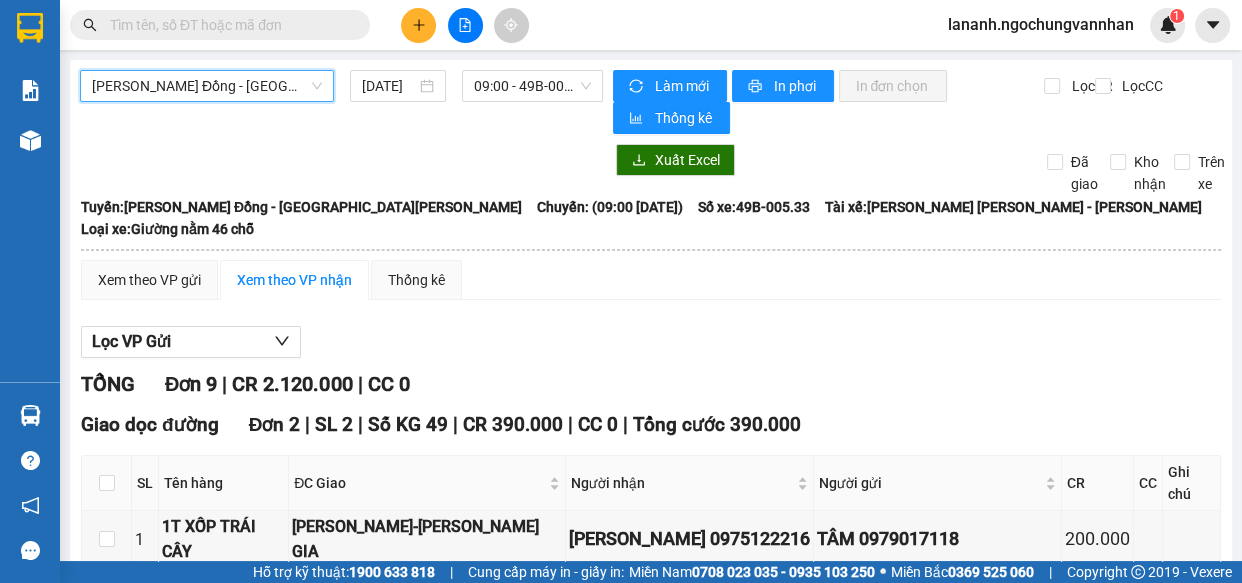 scroll, scrollTop: 181, scrollLeft: 0, axis: vertical 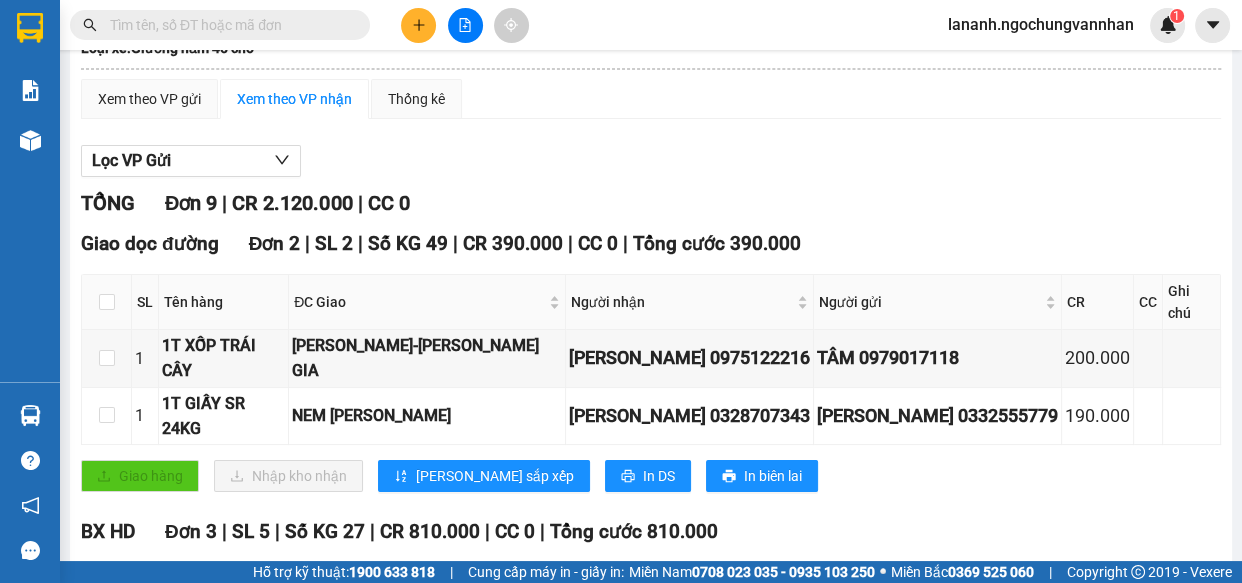 click on "TỔNG Đơn   9 | CR   2.120.000 | CC   0 Giao dọc đường Đơn   2 | SL   2 | Số KG   49 | CR   390.000 | CC   0 | Tổng cước   390.000 SL Tên hàng ĐC Giao Người nhận Người gửi CR CC Ghi chú Ký nhận                     1 1T XỐP TRÁI CÂY CẦU VẰNG-TĨNH GIA BÀ HOÀNG 0975122216 TÂM 0979017118 200.000 1 1T GIẤY SR 24KG NEM NGỌC ANH DUY 0328707343 VINH 0332555779 190.000 Giao hàng Nhập kho nhận Lưu sắp xếp In DS In biên lai Công ty TNHH Ngọc Hùng - Văn Nhân   02633 918 184, 02633 910 207   18A Trần Phú, P.Lộc Sơn PHƠI HÀNG Bảo Lộc  -  08:48 - 10/07/2025 Tuyến:  Lâm Đồng - Hải Dương  Chuyến:   (09:00 - 10/07/2025) Số xe:  49B-005.33 Tài xế:  PHẠM MINH DŨNG - MÃ HOÀNG HUY Loại xe:  Giường nằm 46 chỗ SL Tên hàng ĐC Giao Người nhận Người gửi CR CC Ghi chú Ký nhận Giao dọc đường Đơn   2 | SL   2 | Số KG   49 | CR   390.000 | CC   0 | Tổng cước   390.000 1 1T XỐP TRÁI CÂY" at bounding box center [651, 724] 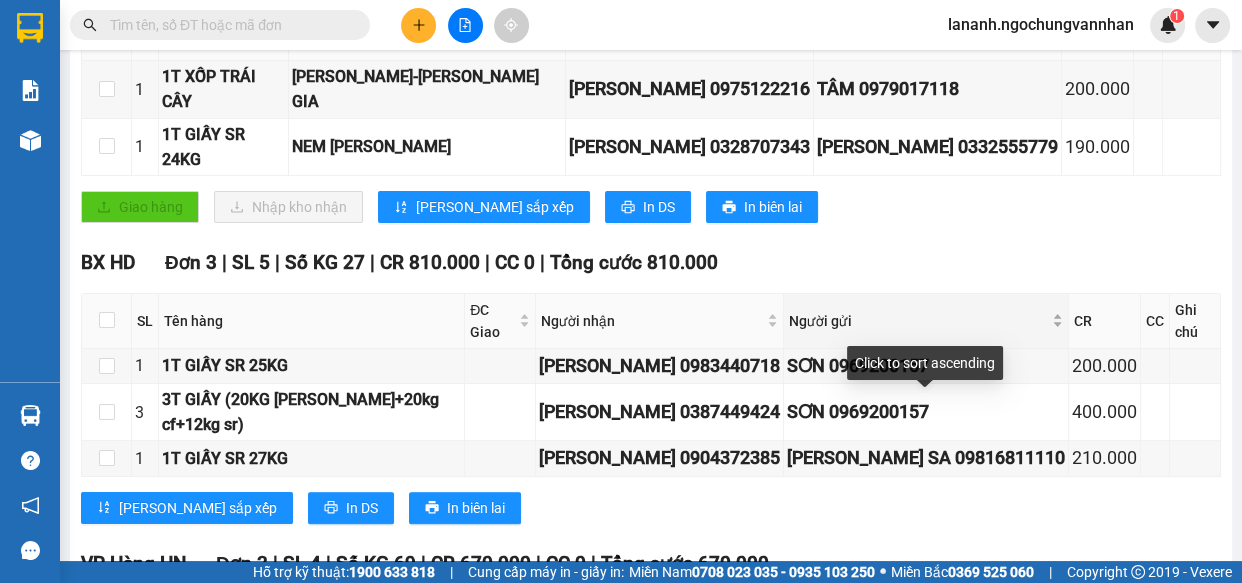 scroll, scrollTop: 454, scrollLeft: 0, axis: vertical 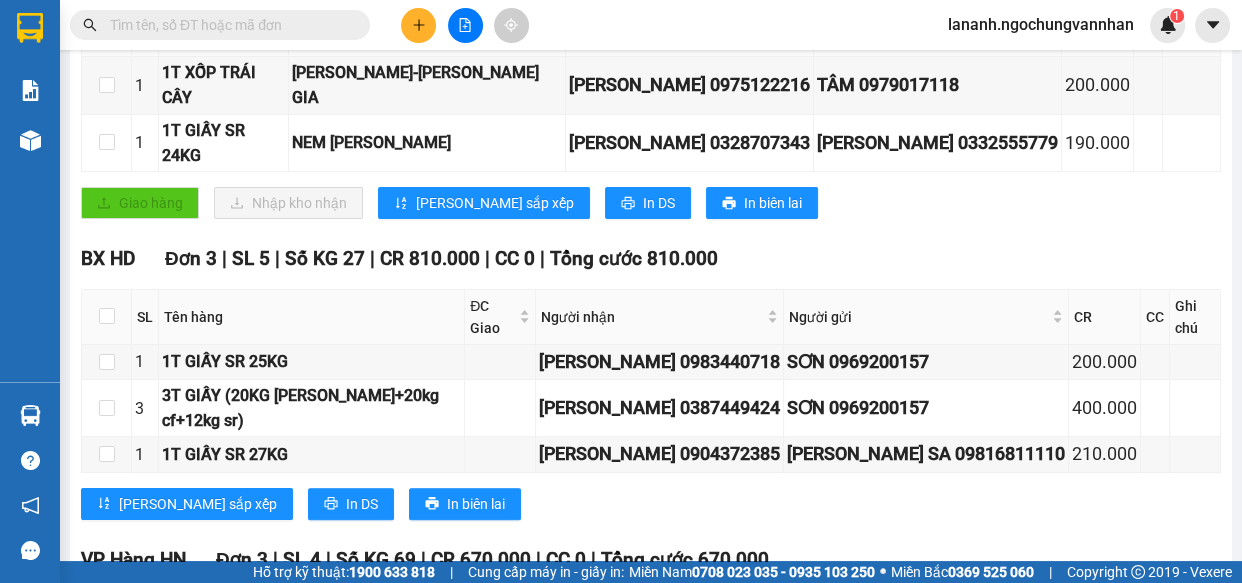 click on "BX HD Đơn   3 | SL   5 | Số KG   27 | CR   810.000 | CC   0 | Tổng cước   810.000 SL Tên hàng ĐC Giao Người nhận Người gửi CR CC Ghi chú Ký nhận                     1 1T GIẤY SR 25KG TƯỜNG 0983440718 SƠN 0969200157 200.000 3 3T GIẤY (20KG chôm chôm+20kg cf+12kg sr) VỌNG 0387449424 SƠN 0969200157 400.000 1 1T GIẤY SR 27KG THANH THỦY 0904372385 HÙNG PHÙ SA 09816811110 210.000 Lưu sắp xếp In DS In biên lai Công ty TNHH Ngọc Hùng - Văn Nhân   02633 918 184, 02633 910 207   18A Trần Phú, P.Lộc Sơn PHƠI HÀNG Bảo Lộc  -  08:48 - 10/07/2025 Tuyến:  Lâm Đồng - Hải Dương  Chuyến:   (09:00 - 10/07/2025) Số xe:  49B-005.33 Tài xế:  PHẠM MINH DŨNG - MÃ HOÀNG HUY Loại xe:  Giường nằm 46 chỗ SL Tên hàng ĐC Giao Người nhận Người gửi CR CC Ghi chú Ký nhận BX HD Đơn   3 | SL   5 | Số KG   27 | CR   810.000 | CC   0 | Tổng cước   810.000 1 1T GIẤY SR 25KG TƯỜNG 0983440718 SƠN 0969200157 3" at bounding box center [651, 389] 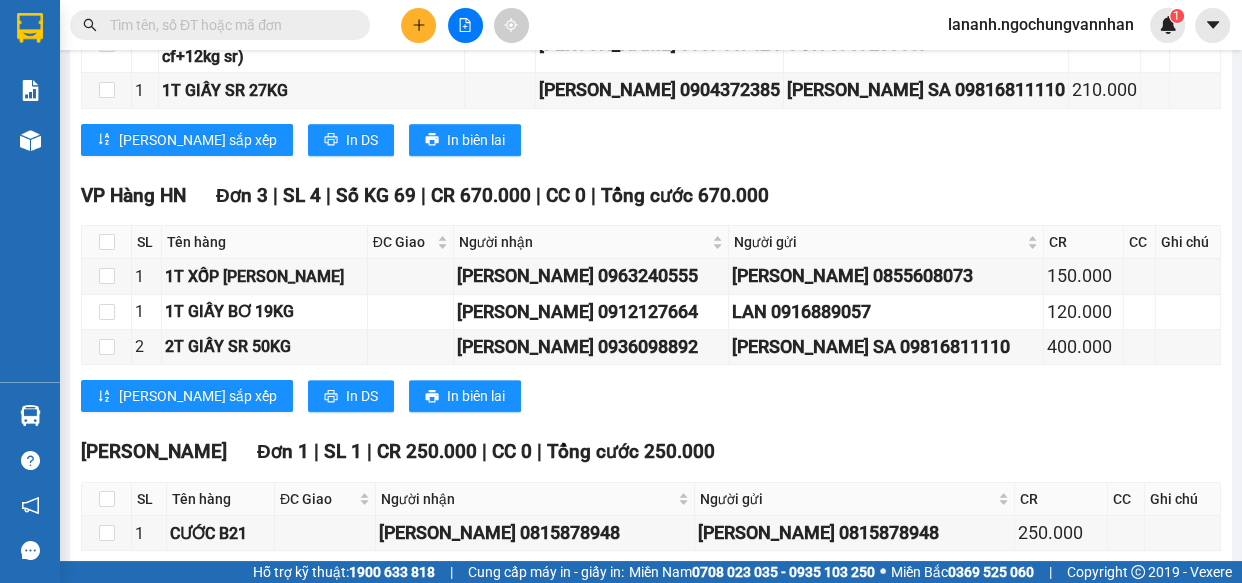 scroll, scrollTop: 727, scrollLeft: 0, axis: vertical 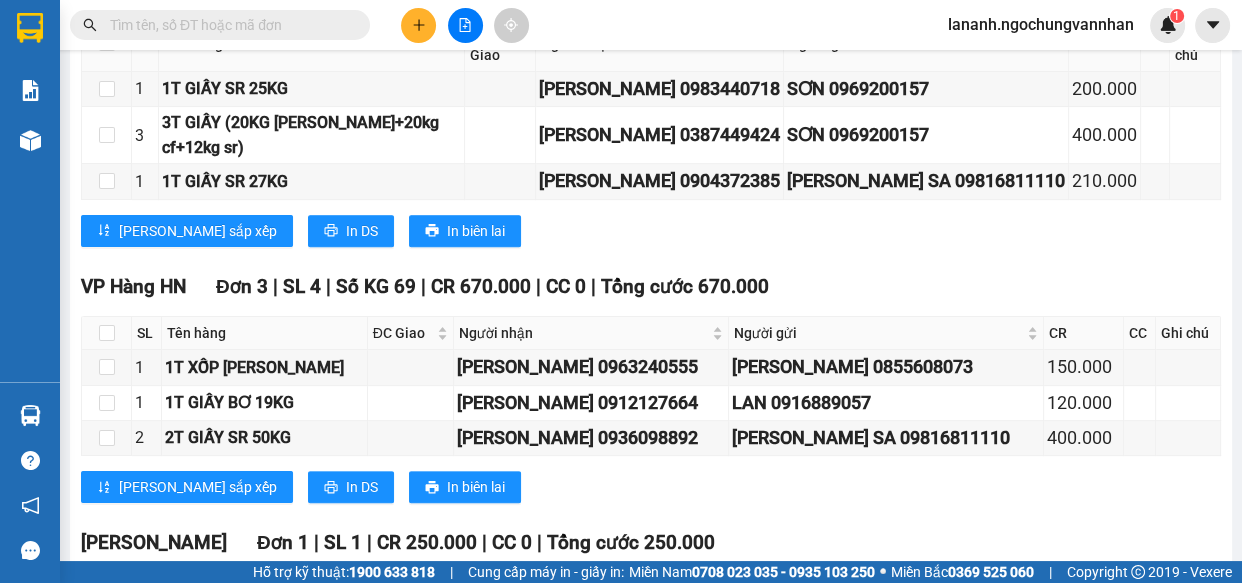 click on "Quãng Bình Đơn   1 | SL   1 | CR   250.000 | CC   0 | Tổng cước   250.000" at bounding box center [651, 543] 